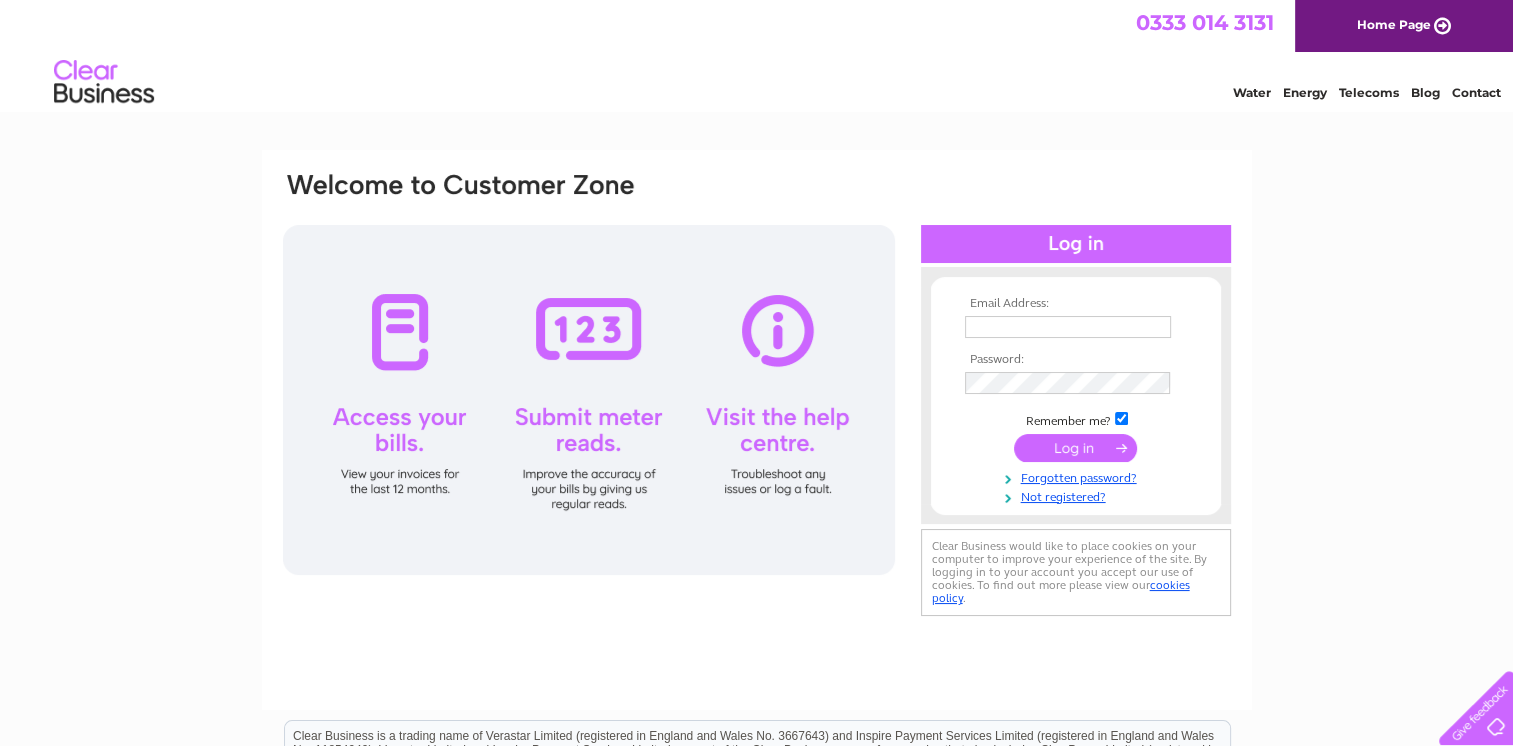 scroll, scrollTop: 0, scrollLeft: 0, axis: both 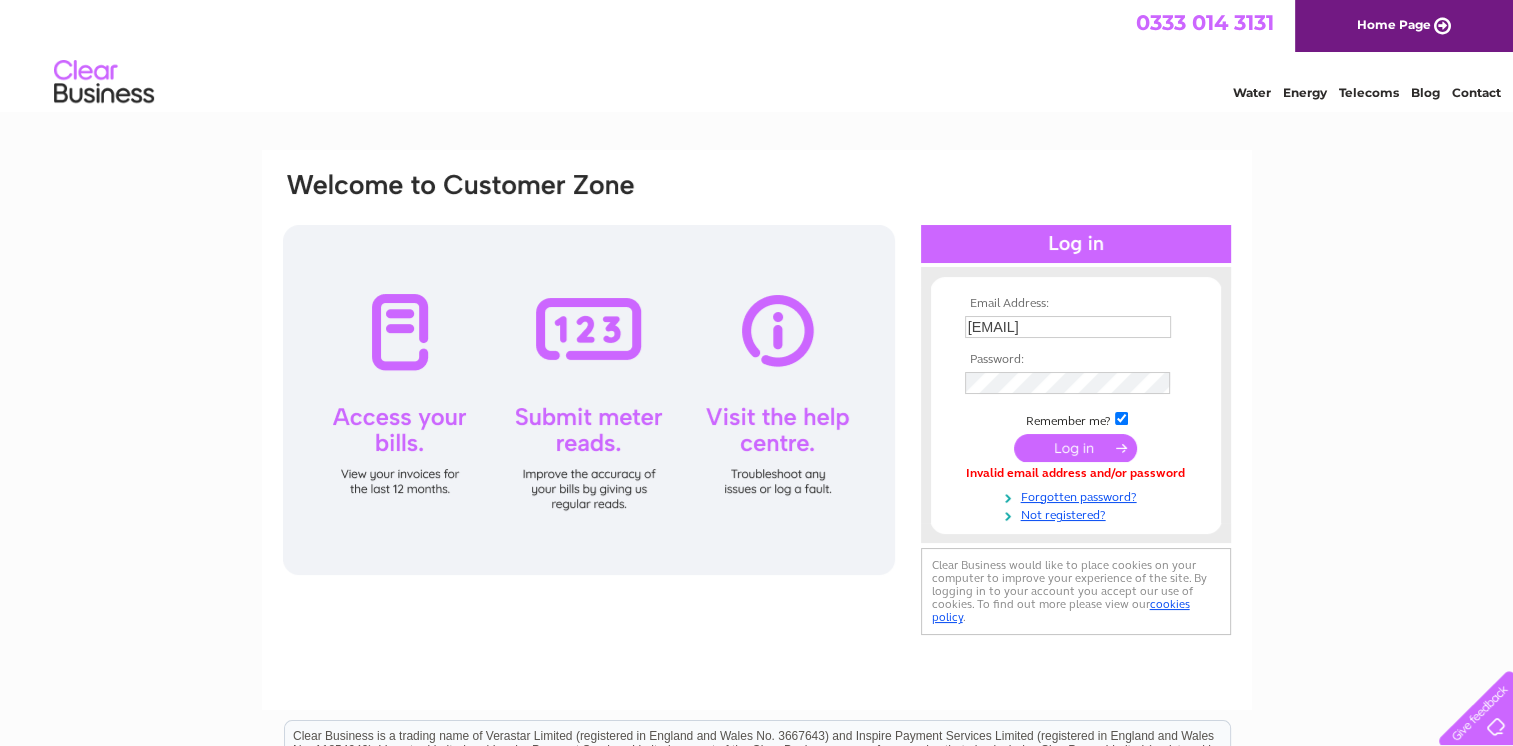click at bounding box center (1075, 448) 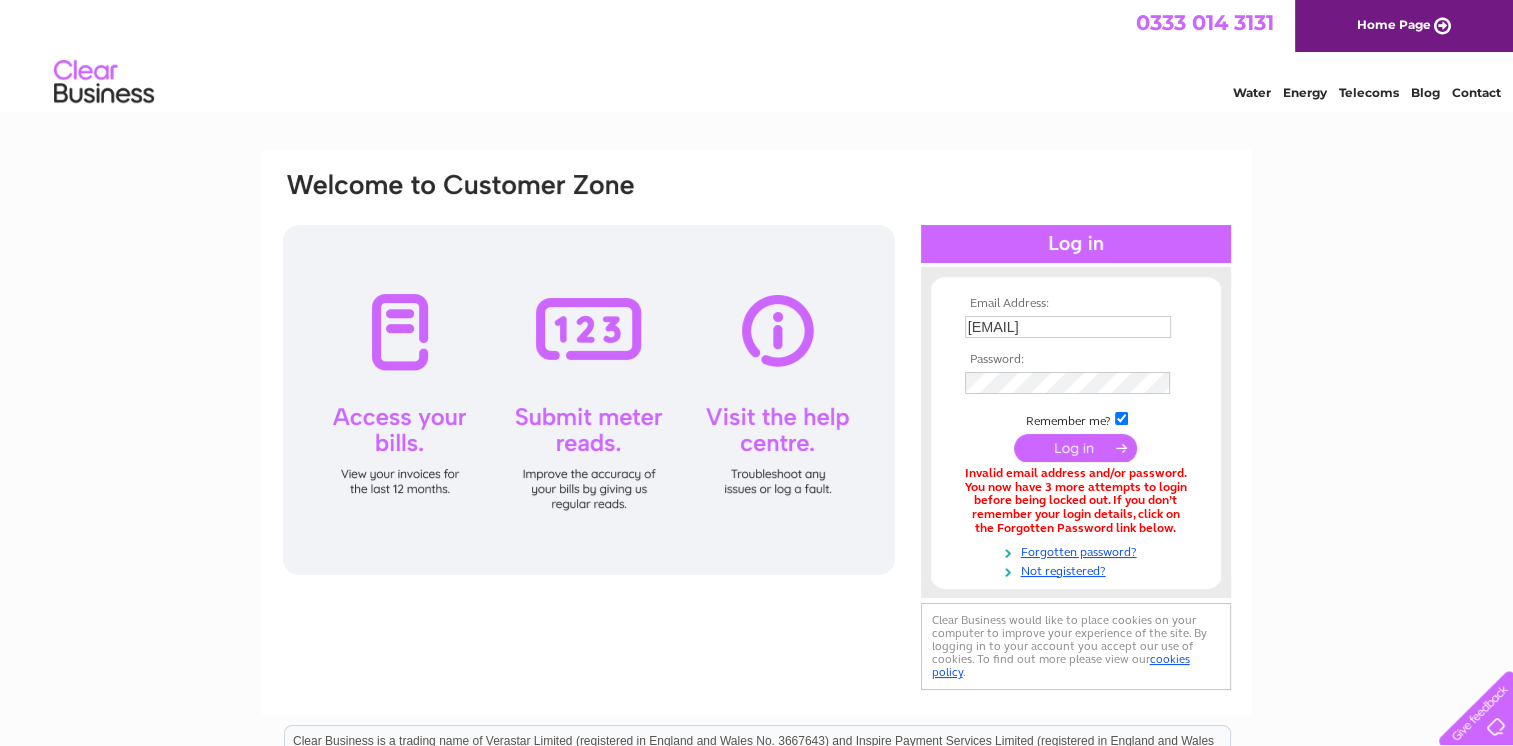 scroll, scrollTop: 0, scrollLeft: 0, axis: both 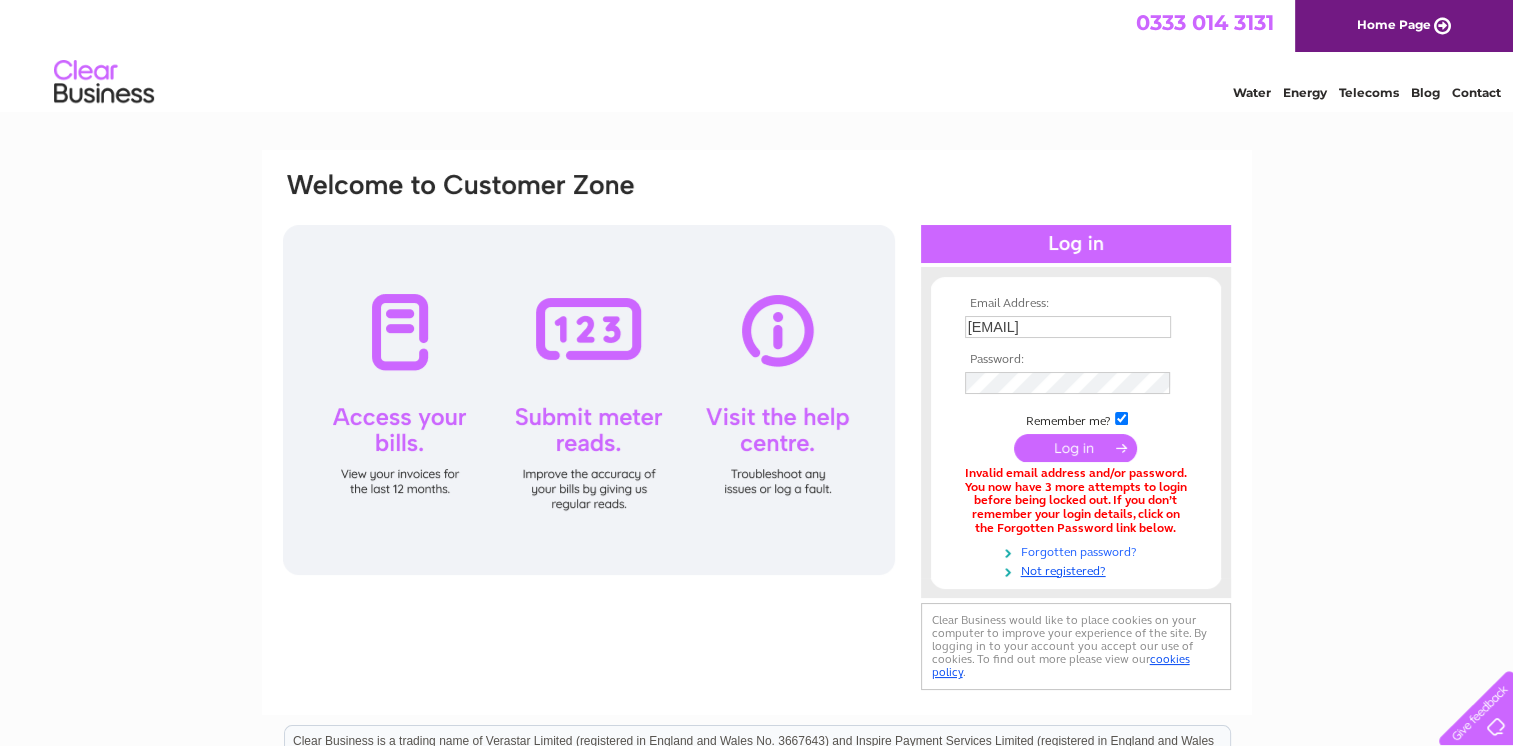 click on "Forgotten password?" at bounding box center [1078, 550] 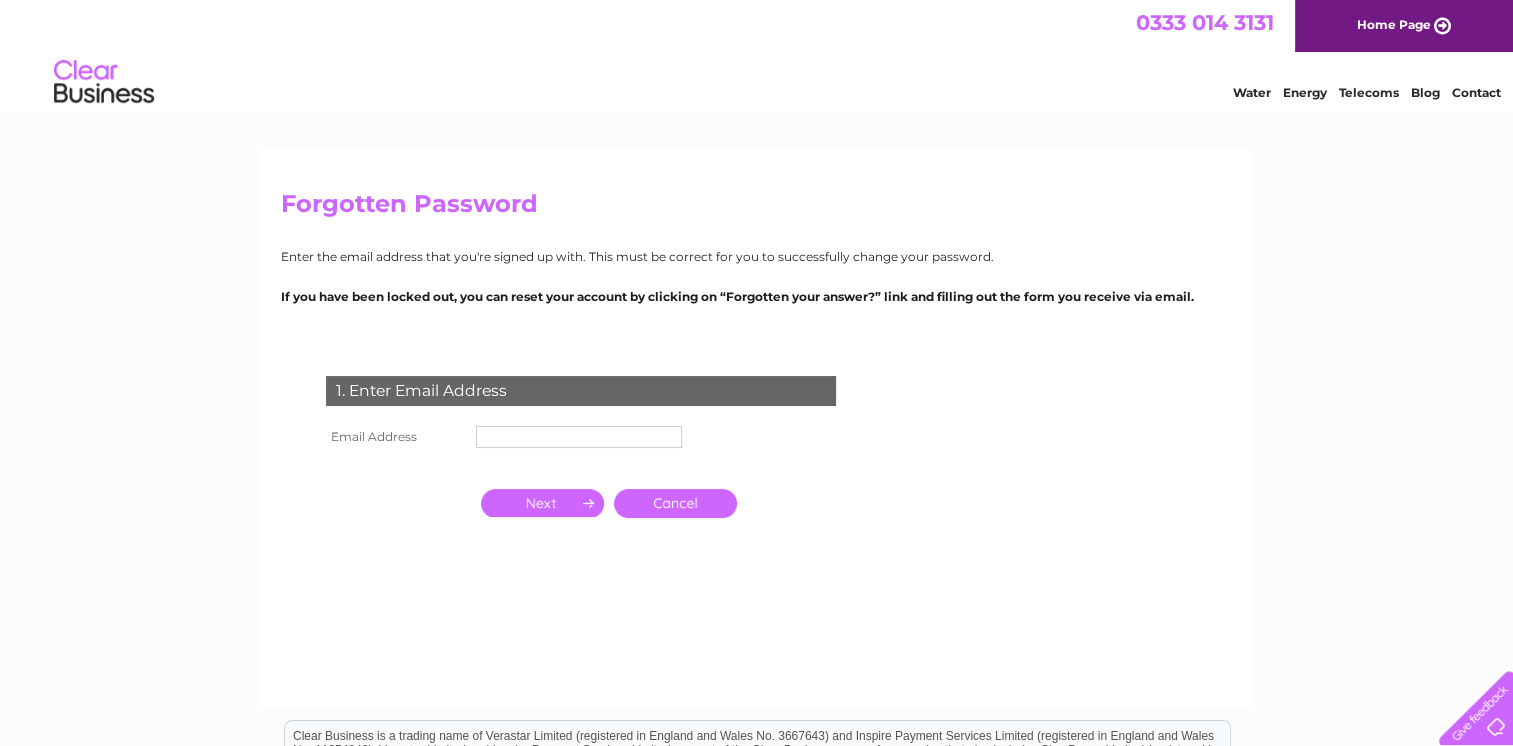 scroll, scrollTop: 0, scrollLeft: 0, axis: both 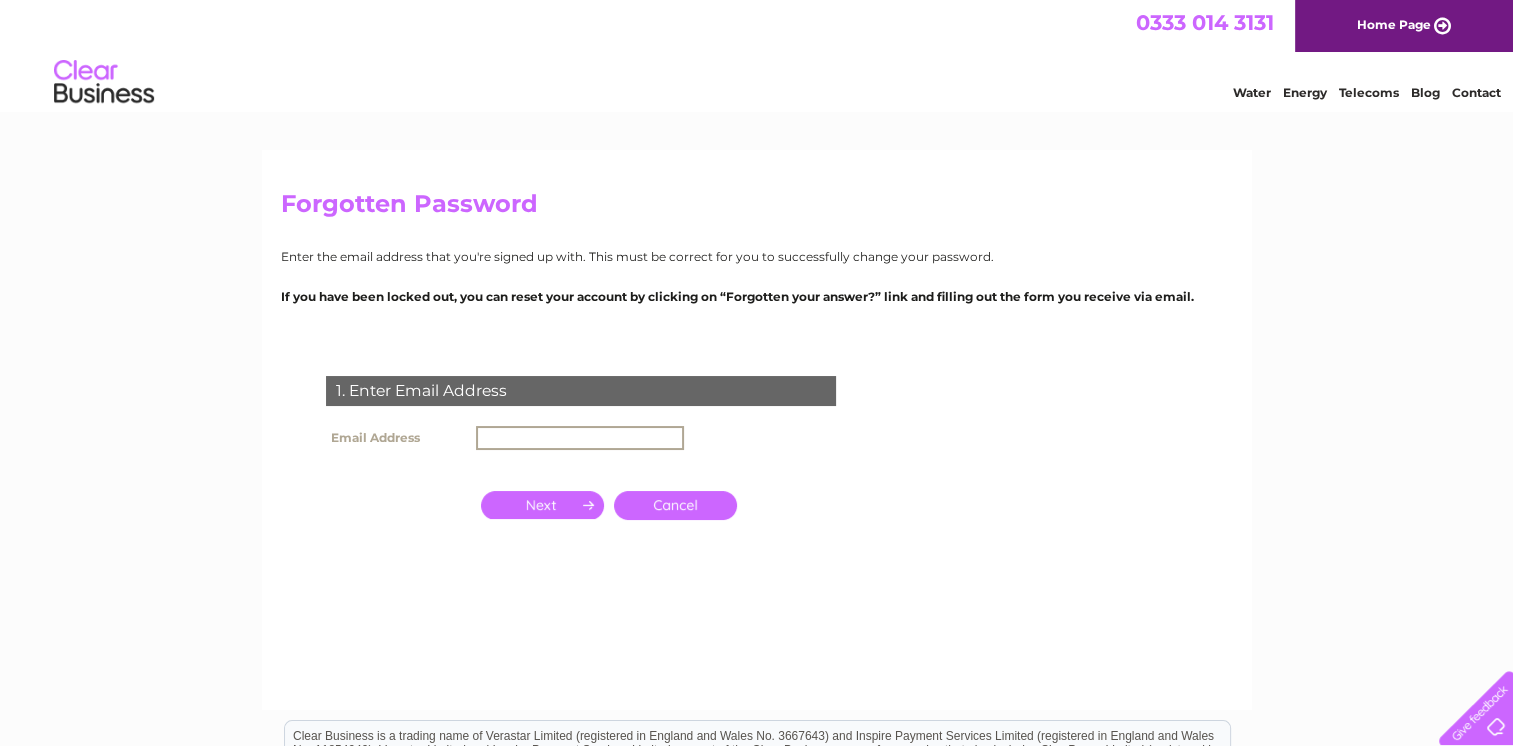 click at bounding box center (580, 438) 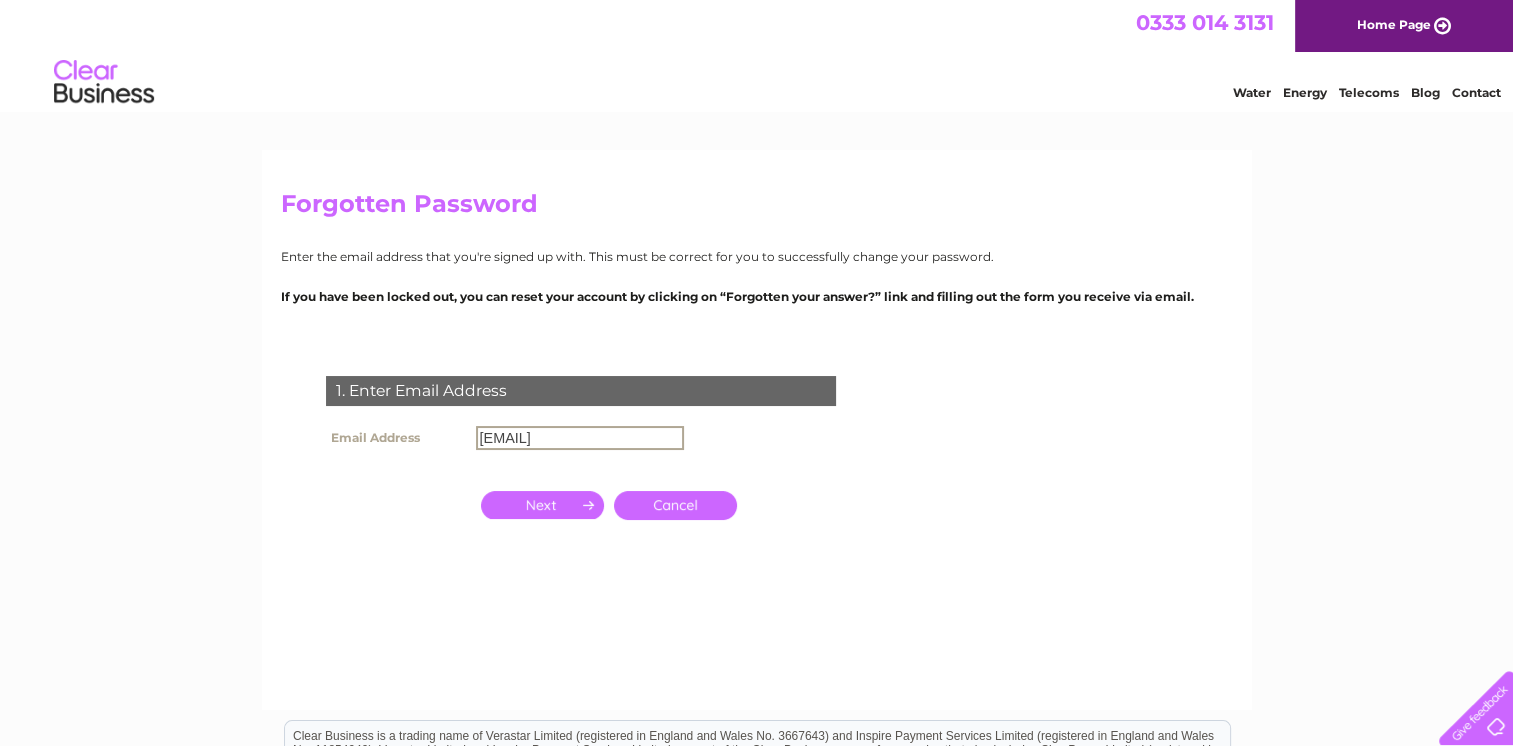 click at bounding box center (542, 505) 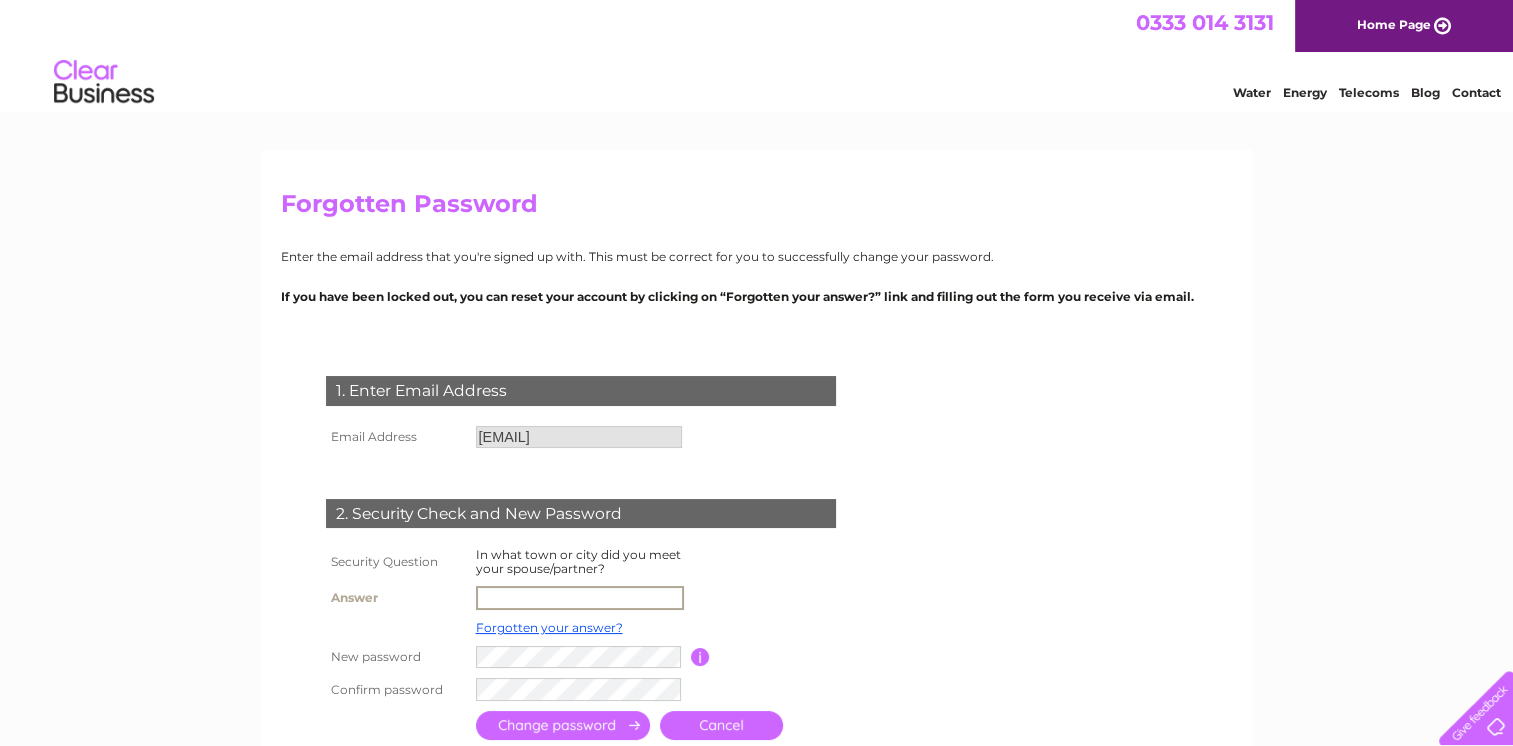 click at bounding box center [580, 598] 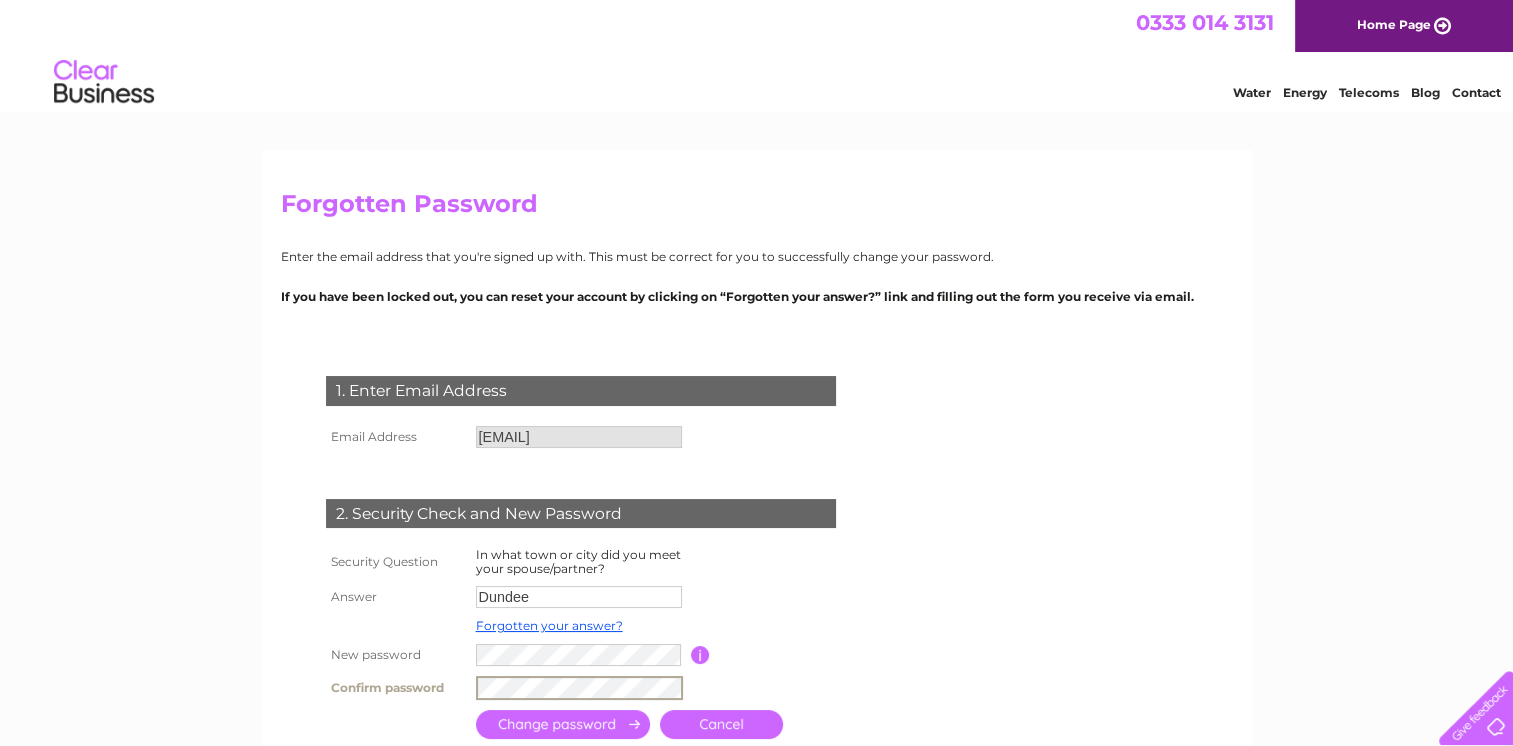 click at bounding box center [563, 724] 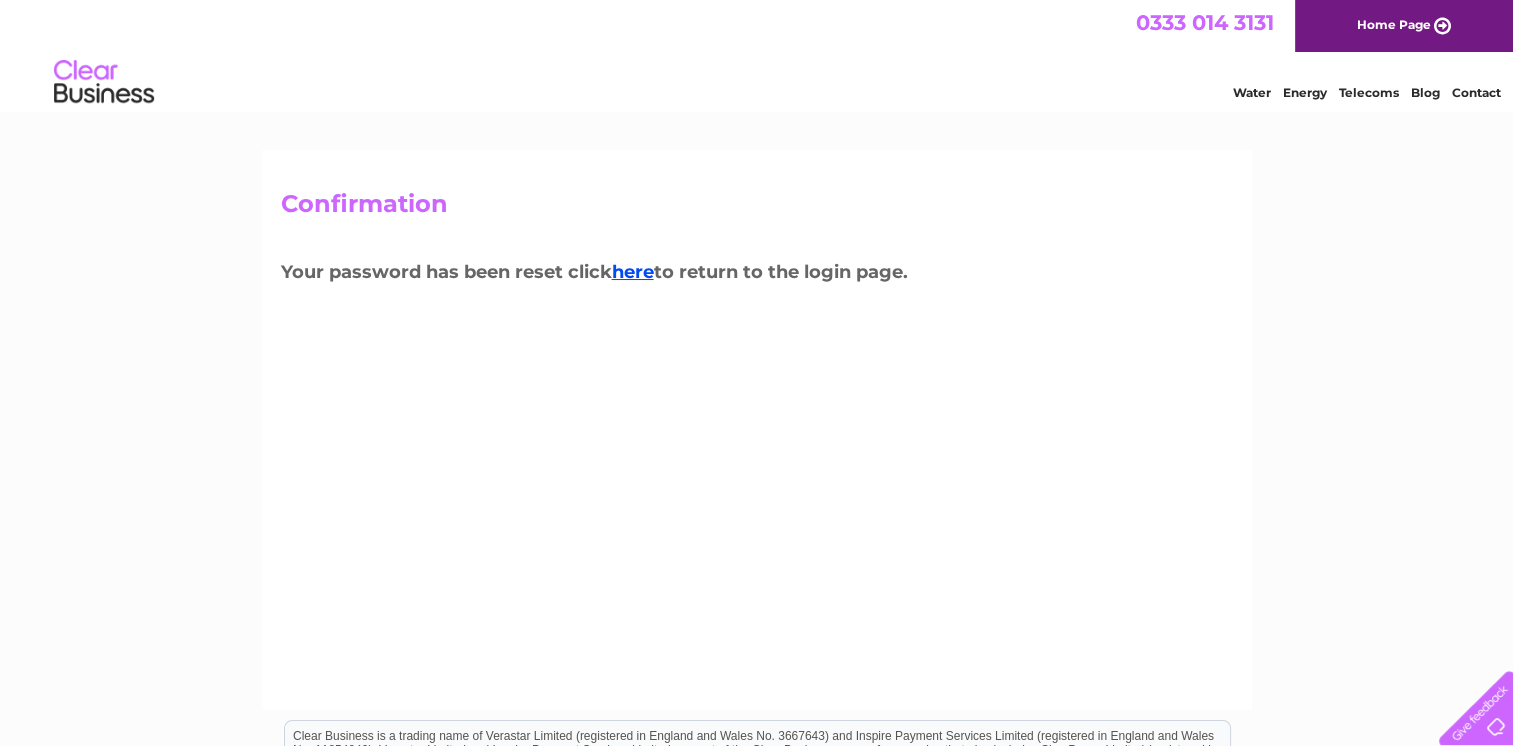 scroll, scrollTop: 0, scrollLeft: 0, axis: both 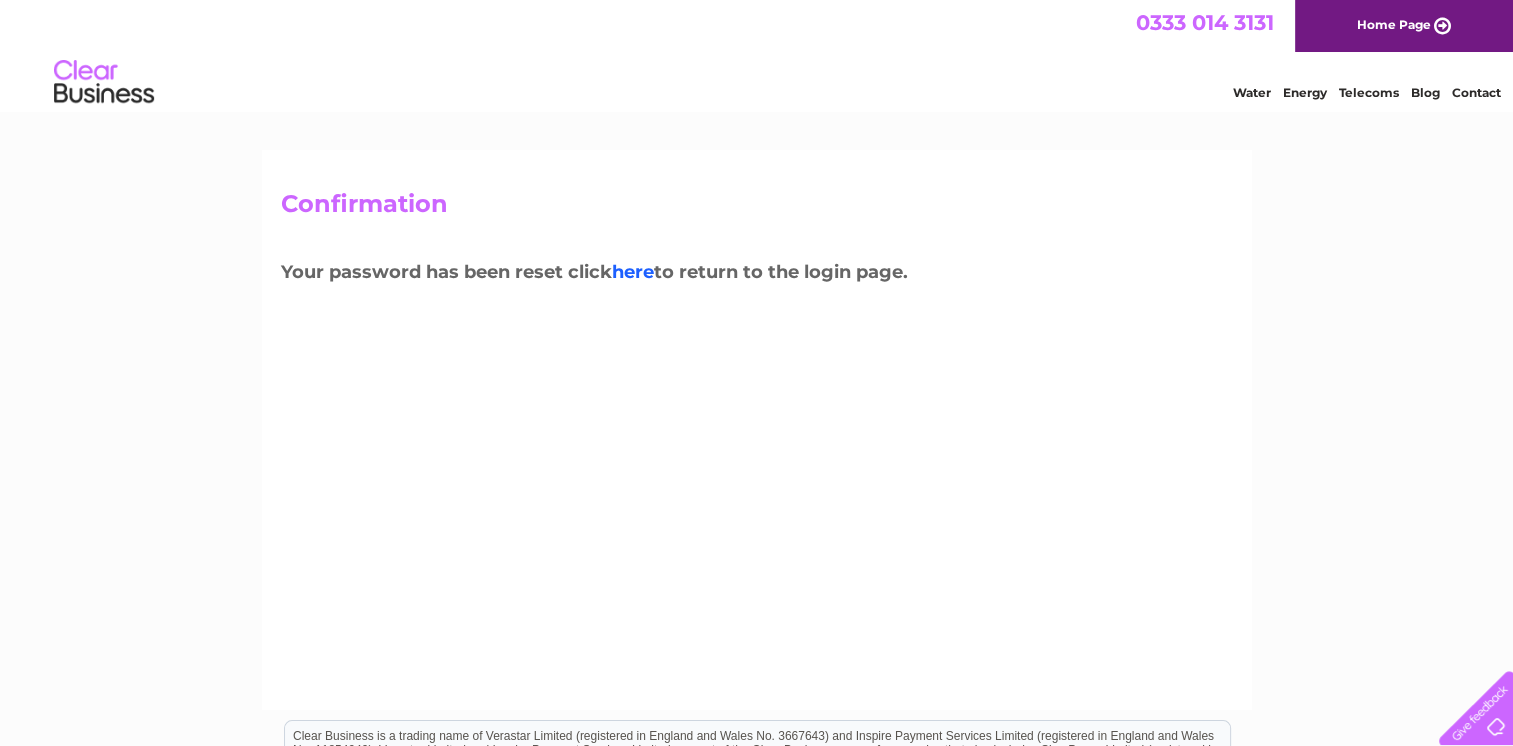 click on "here" at bounding box center (633, 272) 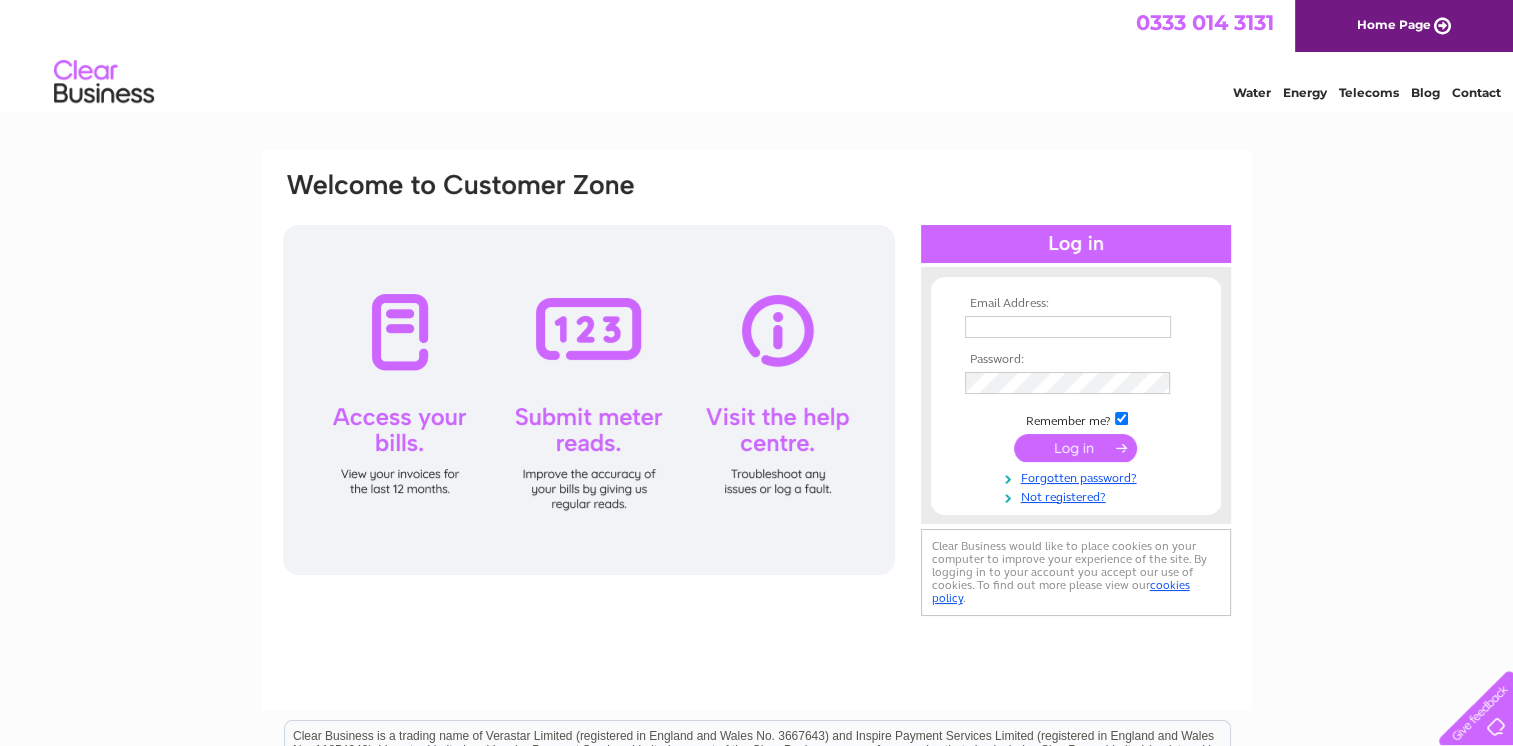 scroll, scrollTop: 0, scrollLeft: 0, axis: both 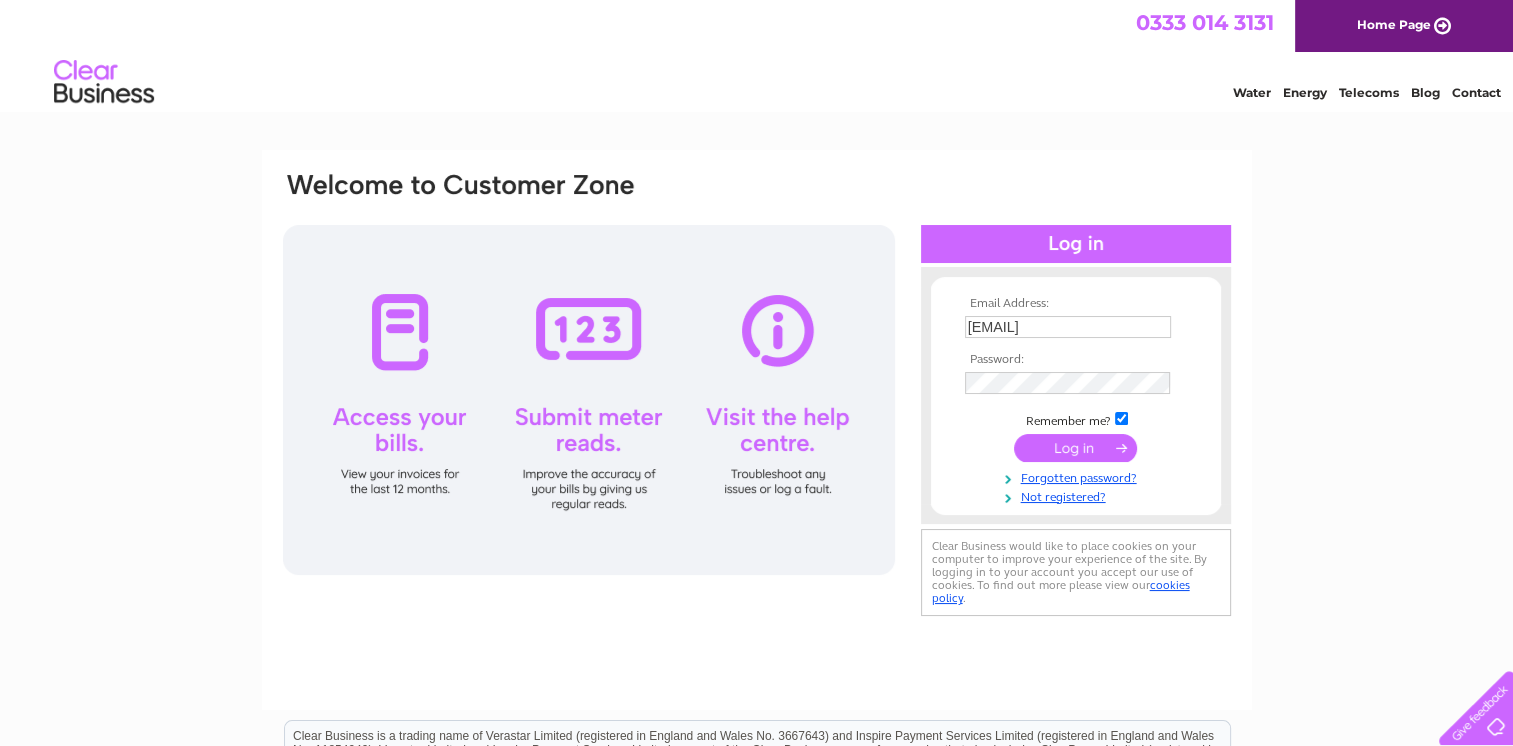 click at bounding box center [1075, 448] 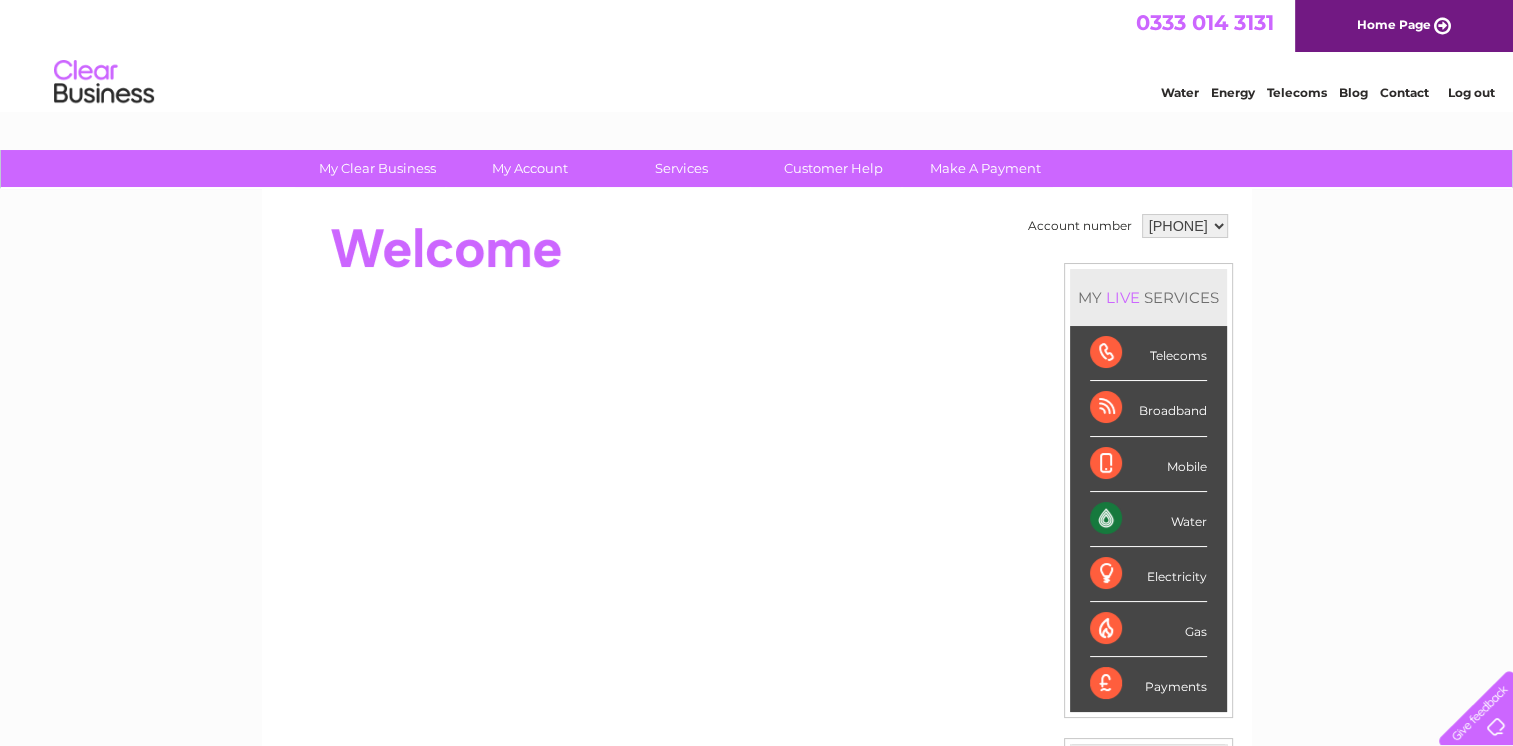 scroll, scrollTop: 0, scrollLeft: 0, axis: both 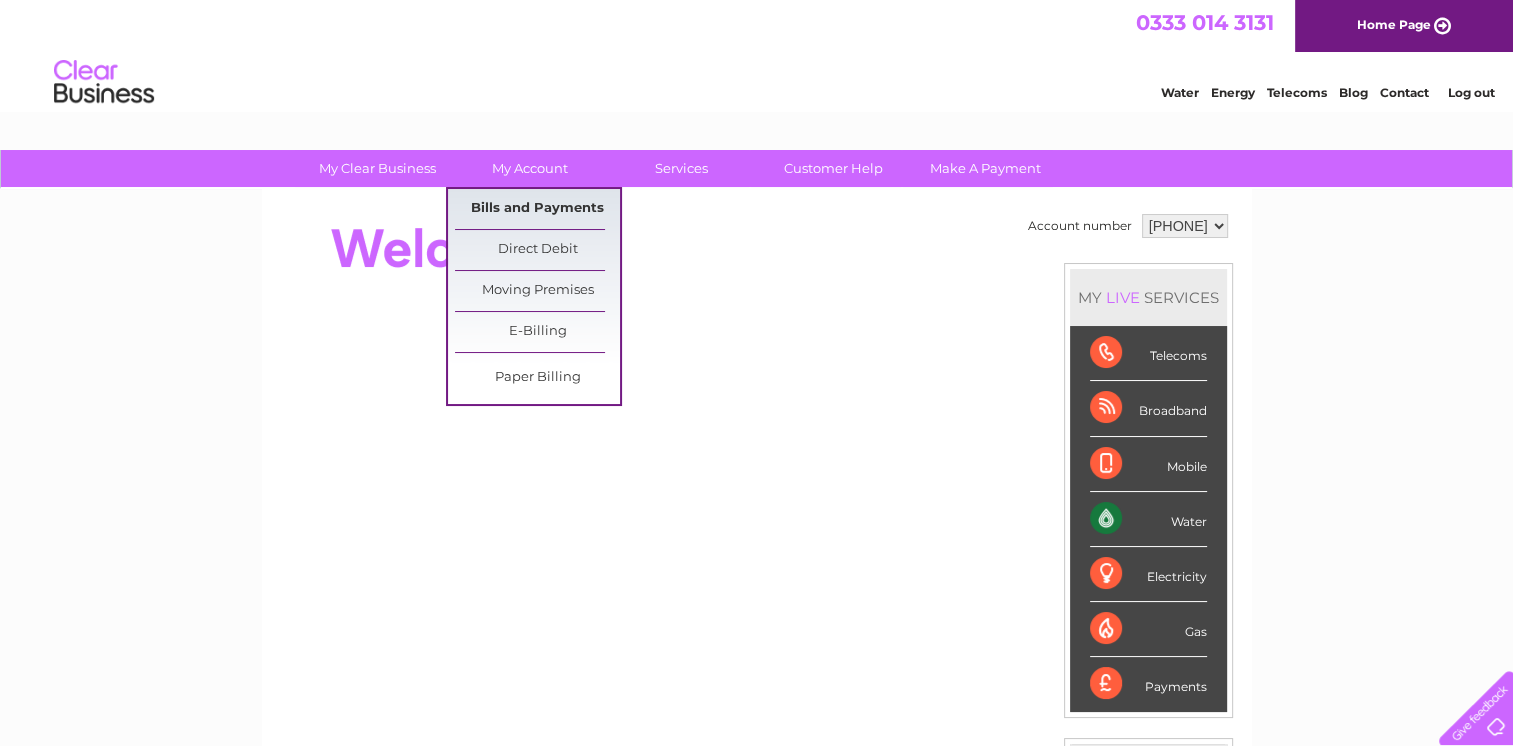 click on "Bills and Payments" at bounding box center (537, 209) 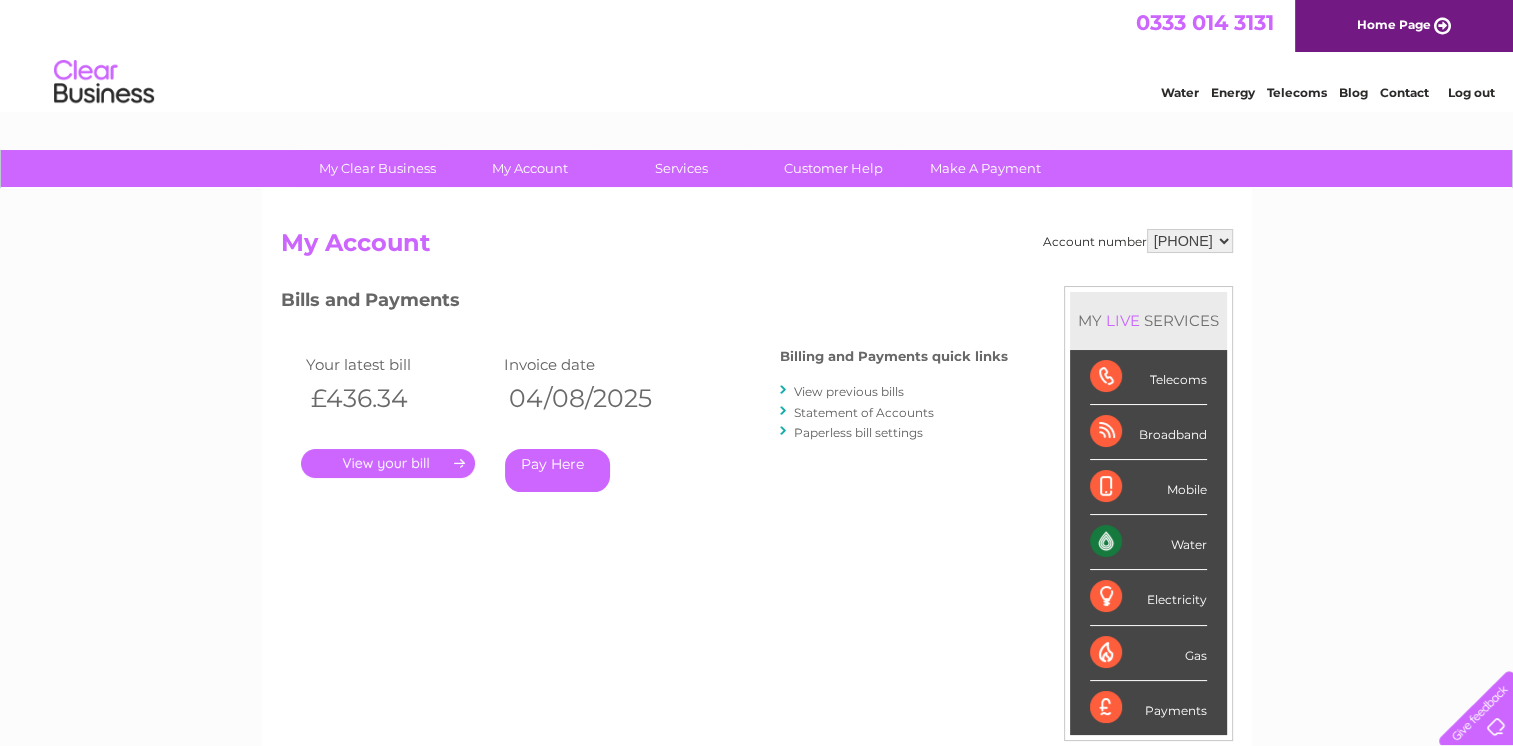 scroll, scrollTop: 0, scrollLeft: 0, axis: both 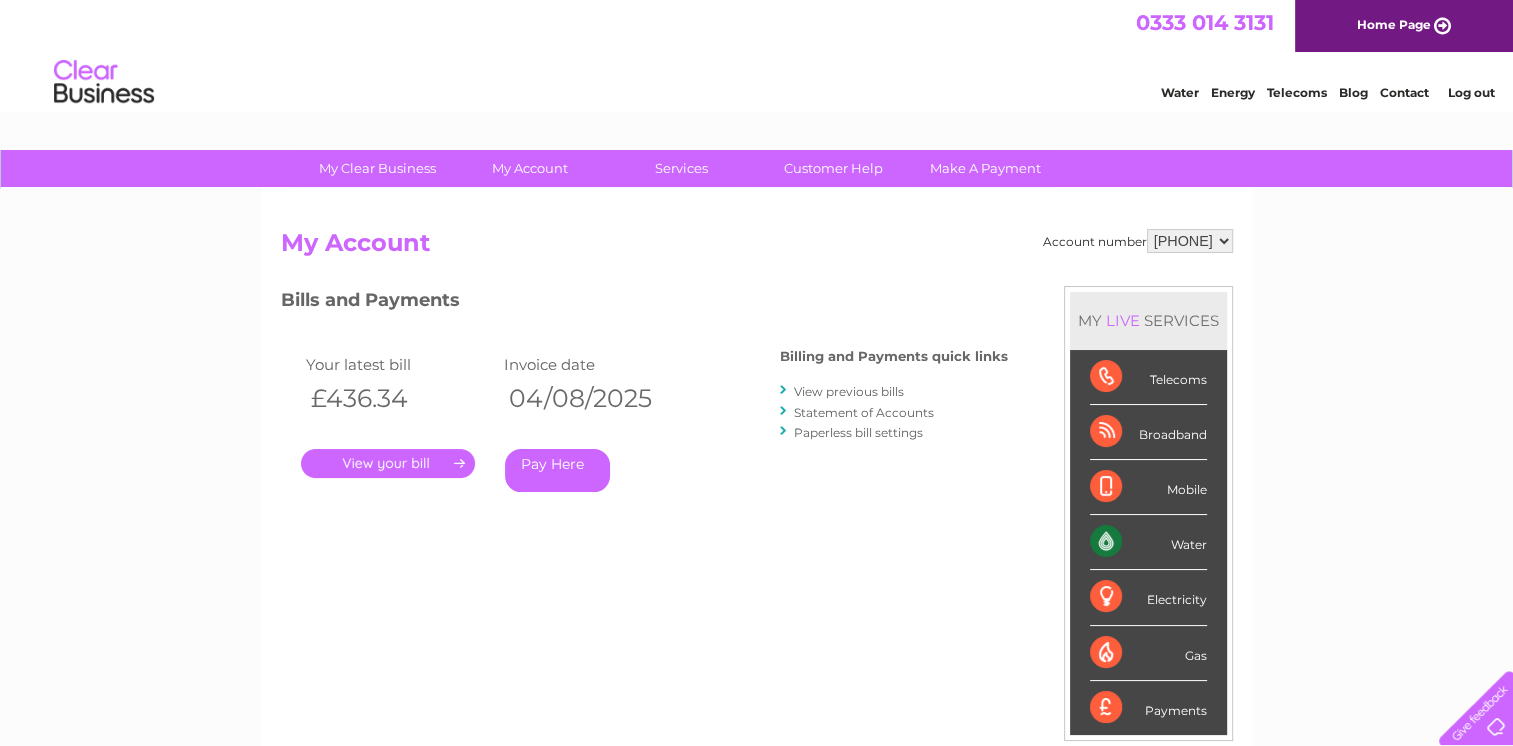 click on "." at bounding box center [388, 463] 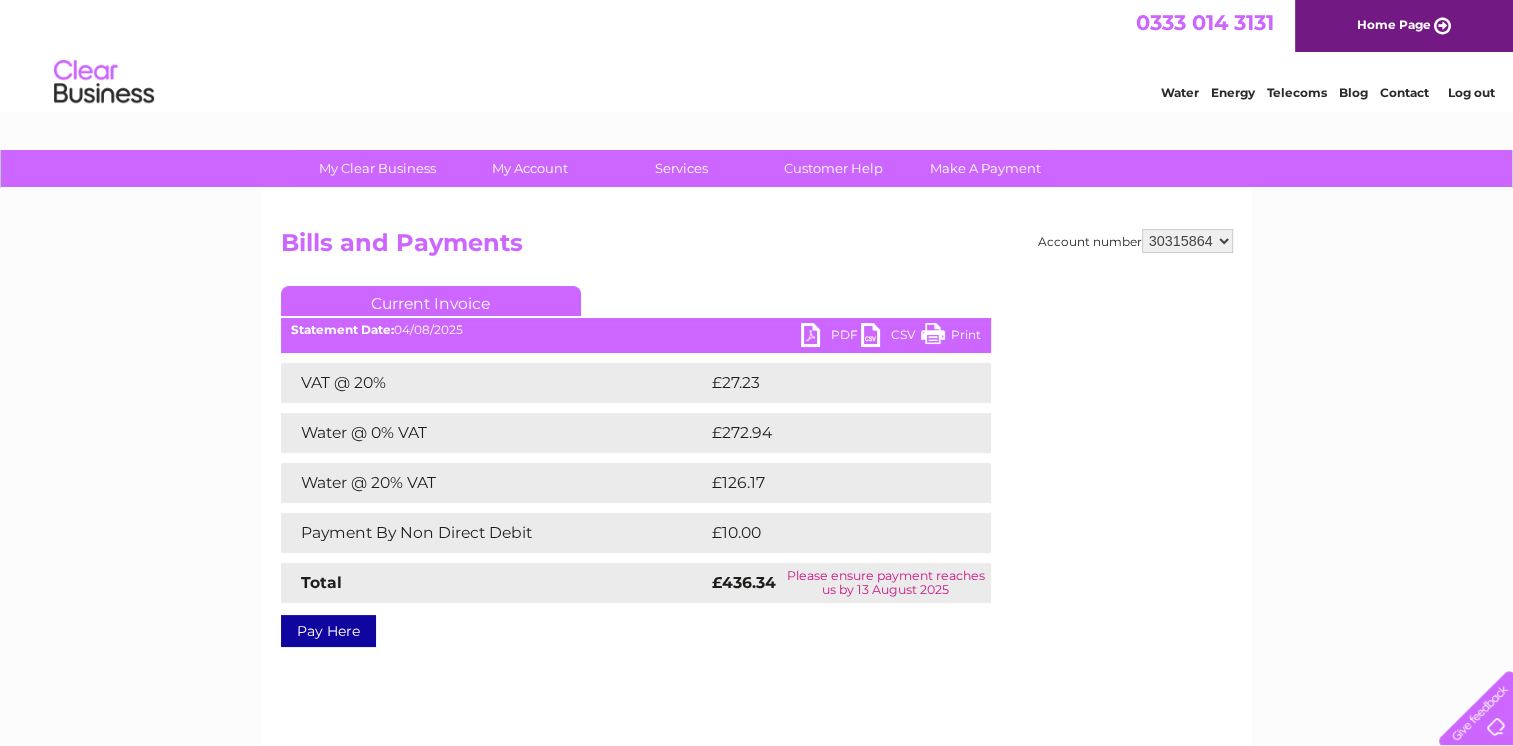 scroll, scrollTop: 0, scrollLeft: 0, axis: both 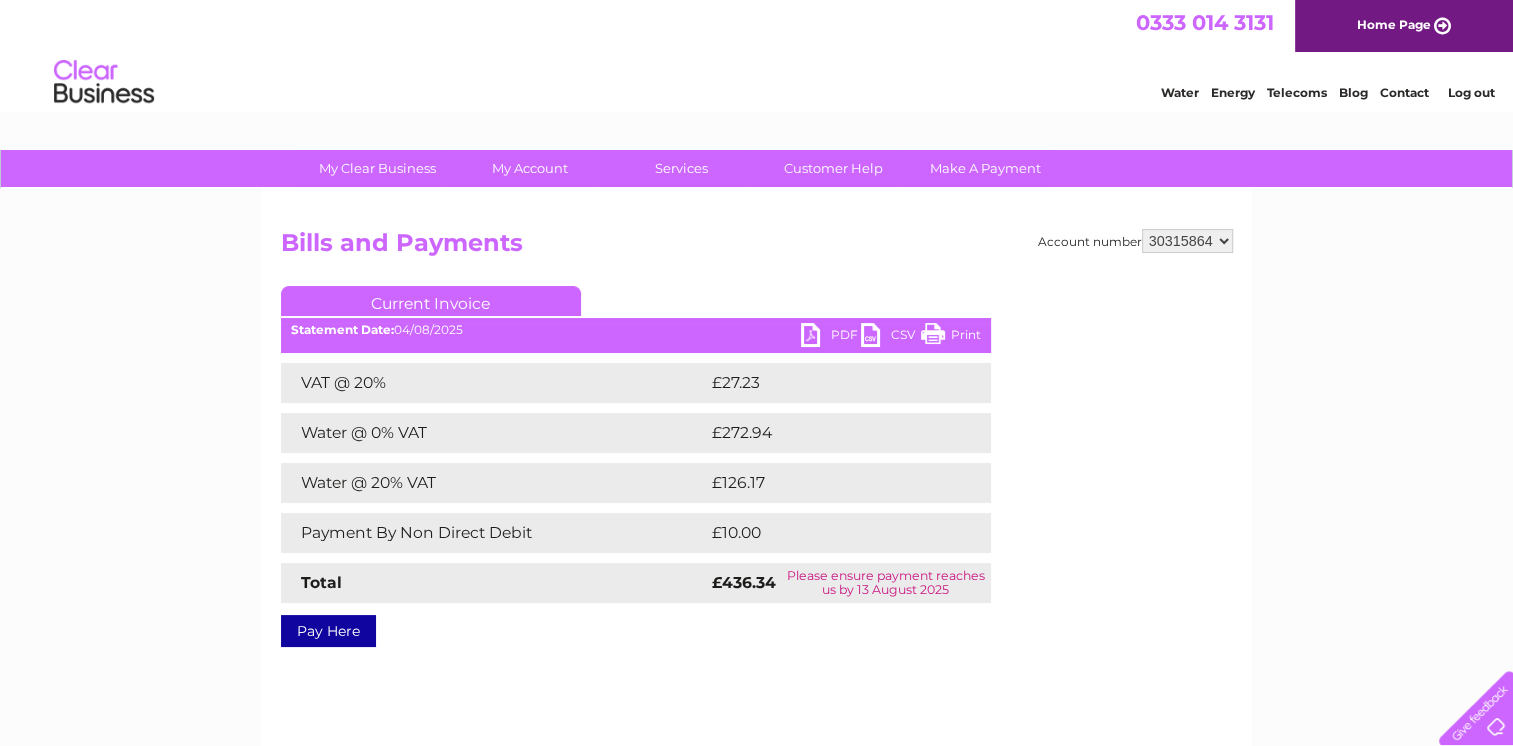 click on "Please ensure payment reaches us by [DATE]" at bounding box center (885, 583) 